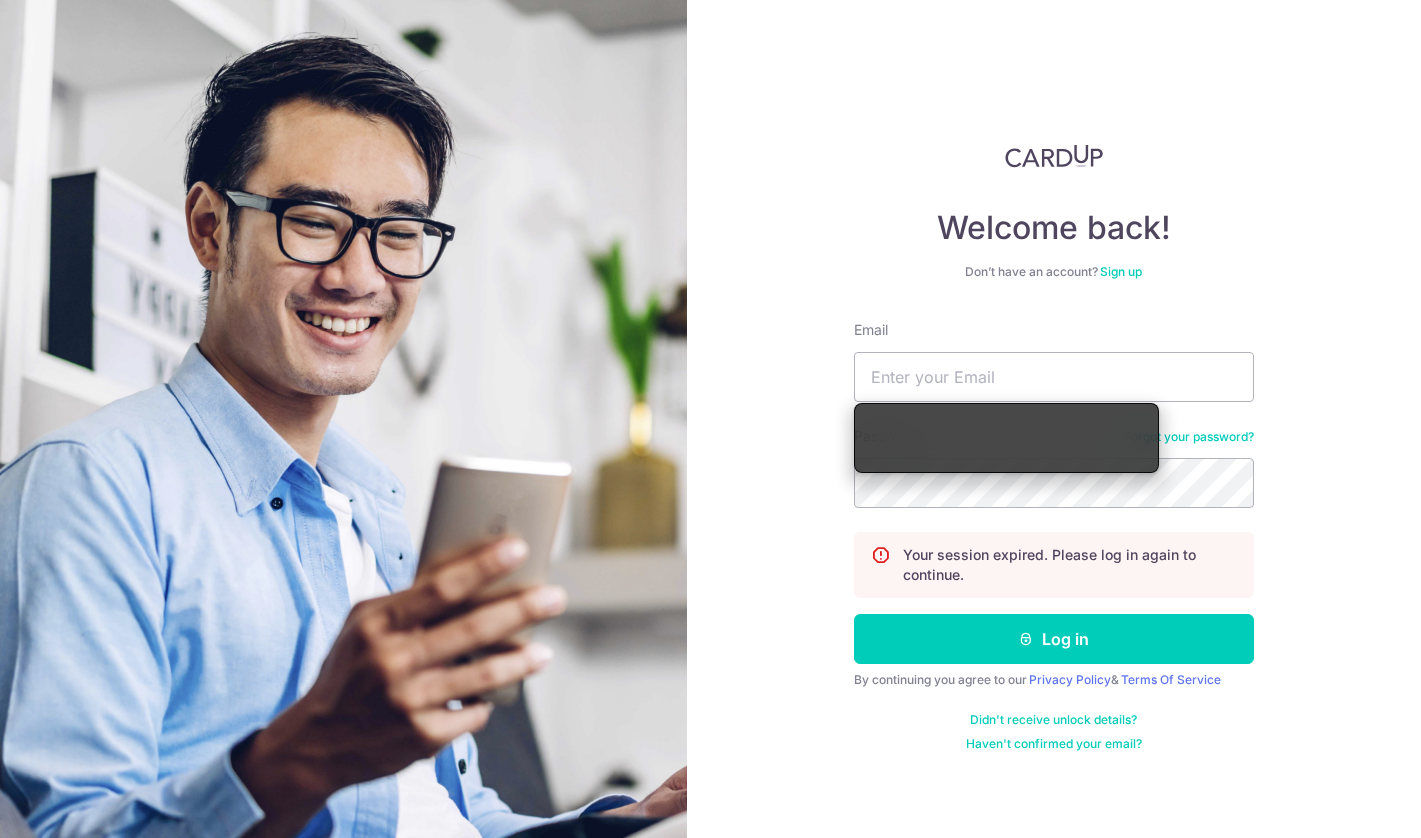scroll, scrollTop: 0, scrollLeft: 0, axis: both 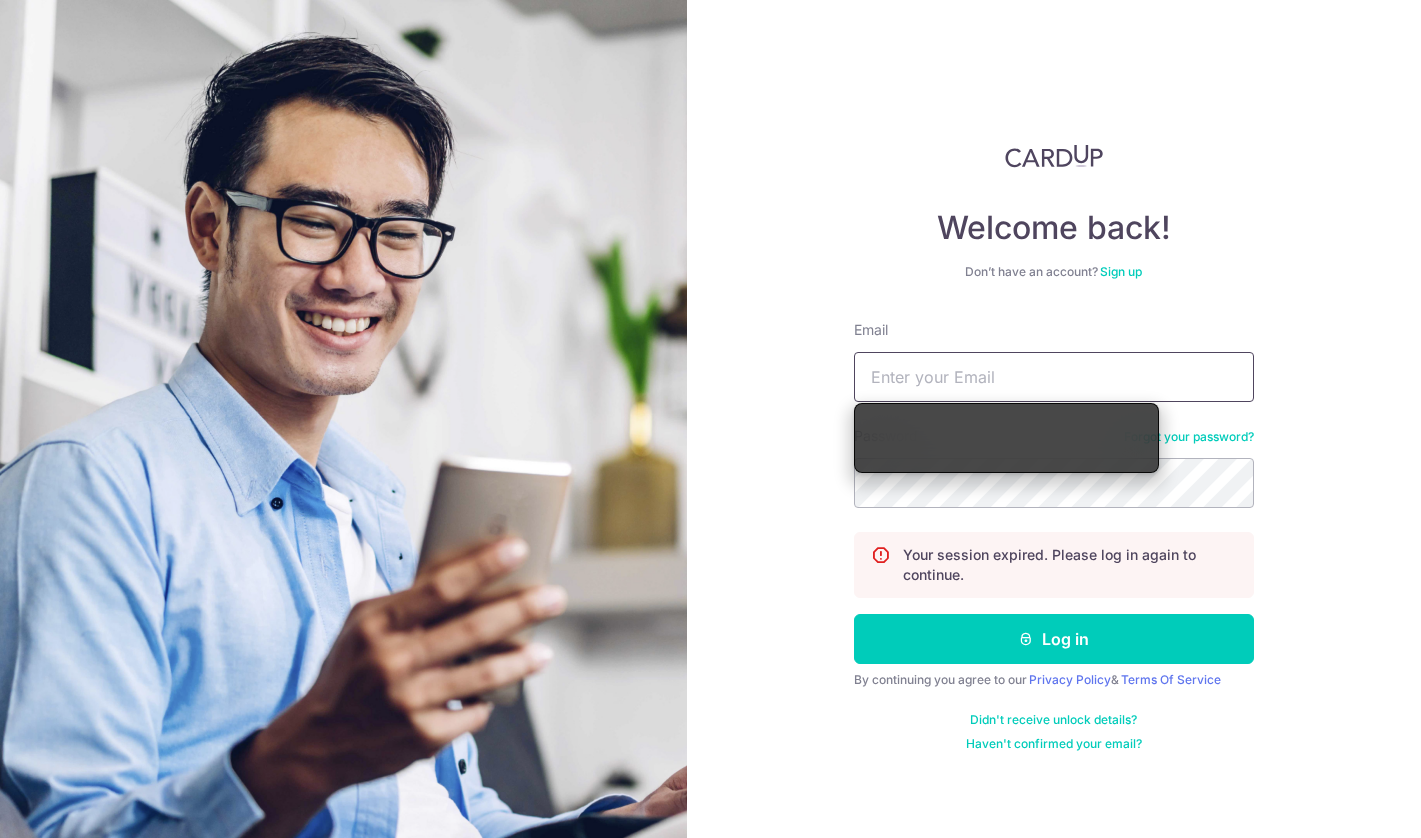 click on "Email" at bounding box center (1054, 377) 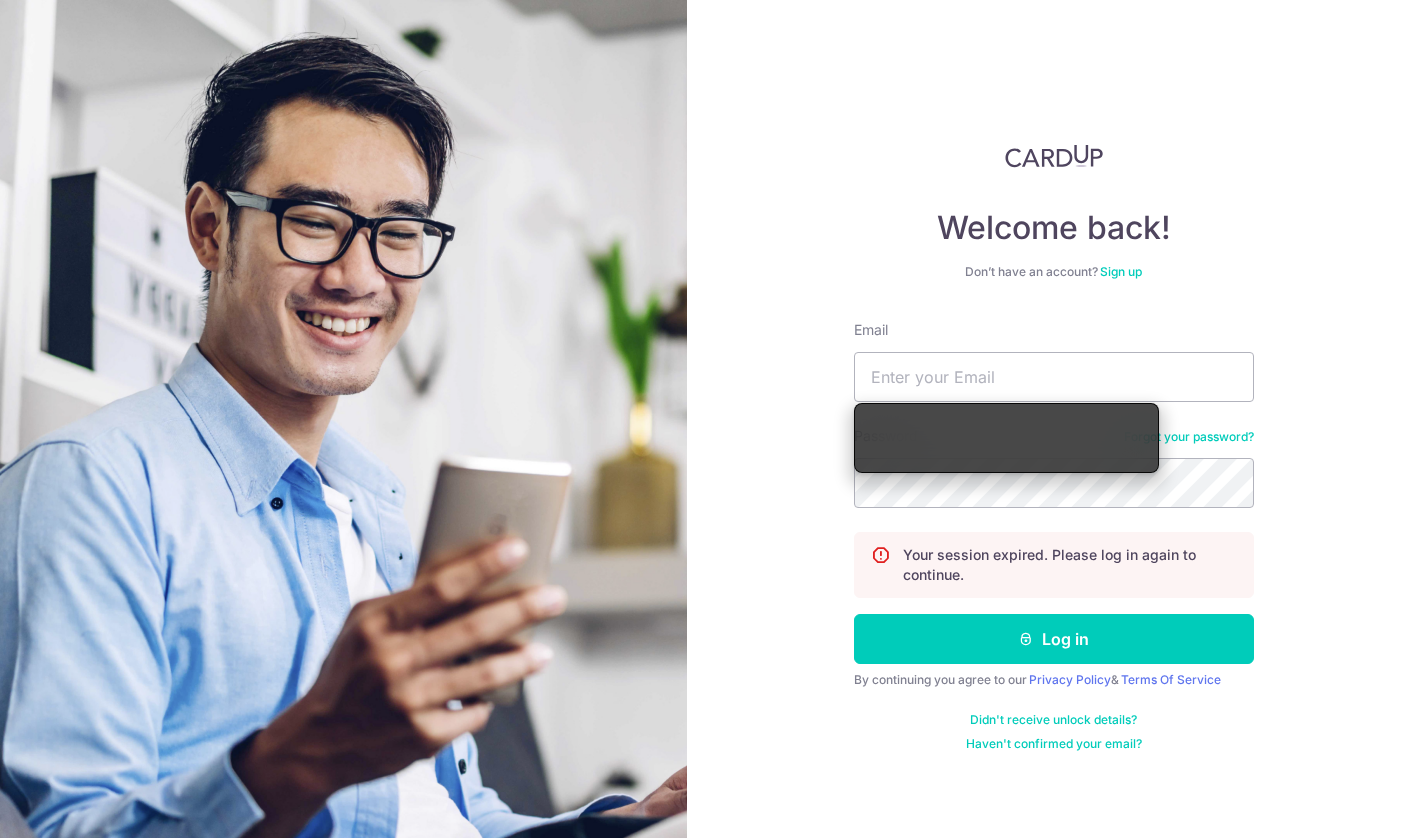 type on "[USERNAME]@example.com" 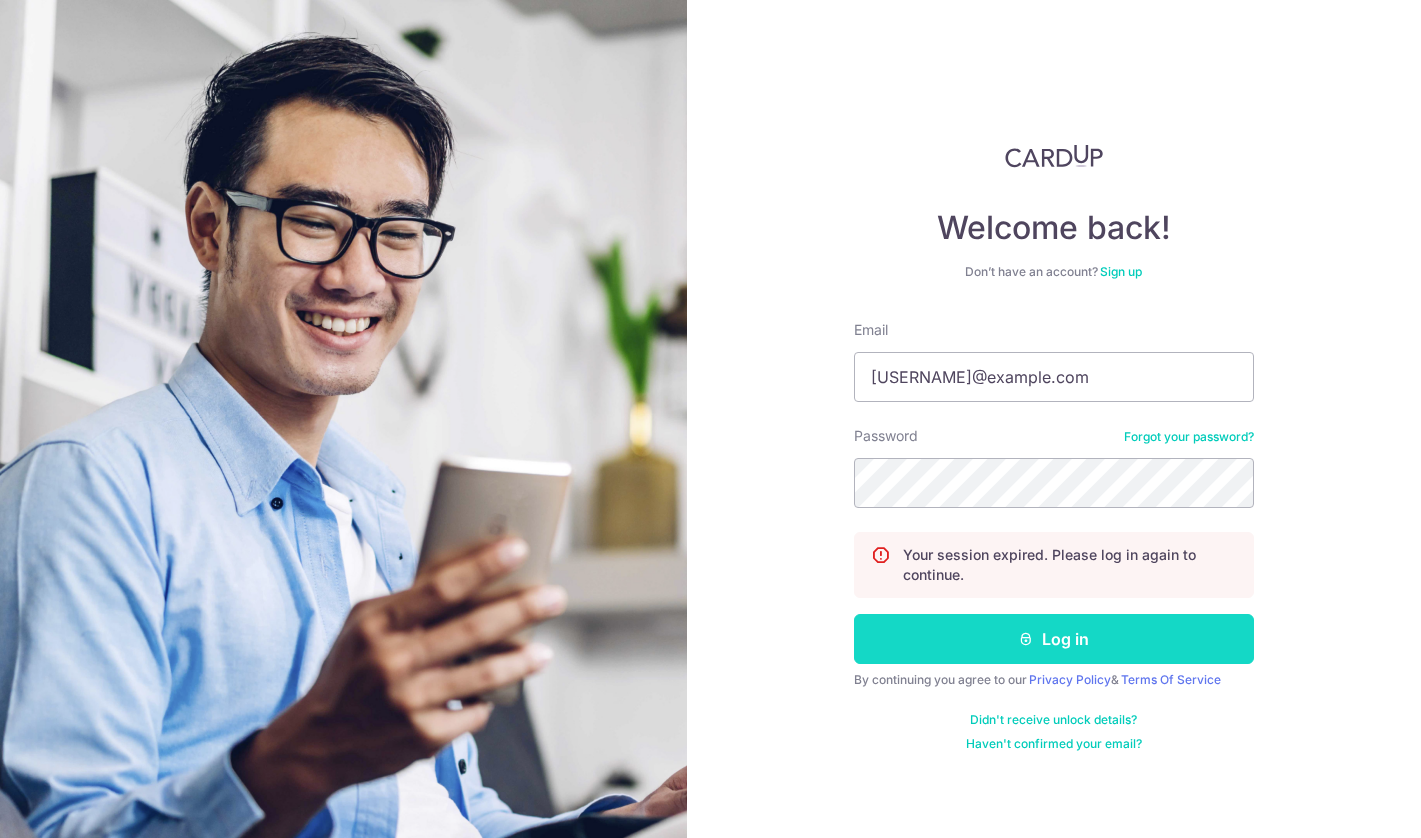 click on "Log in" at bounding box center (1054, 639) 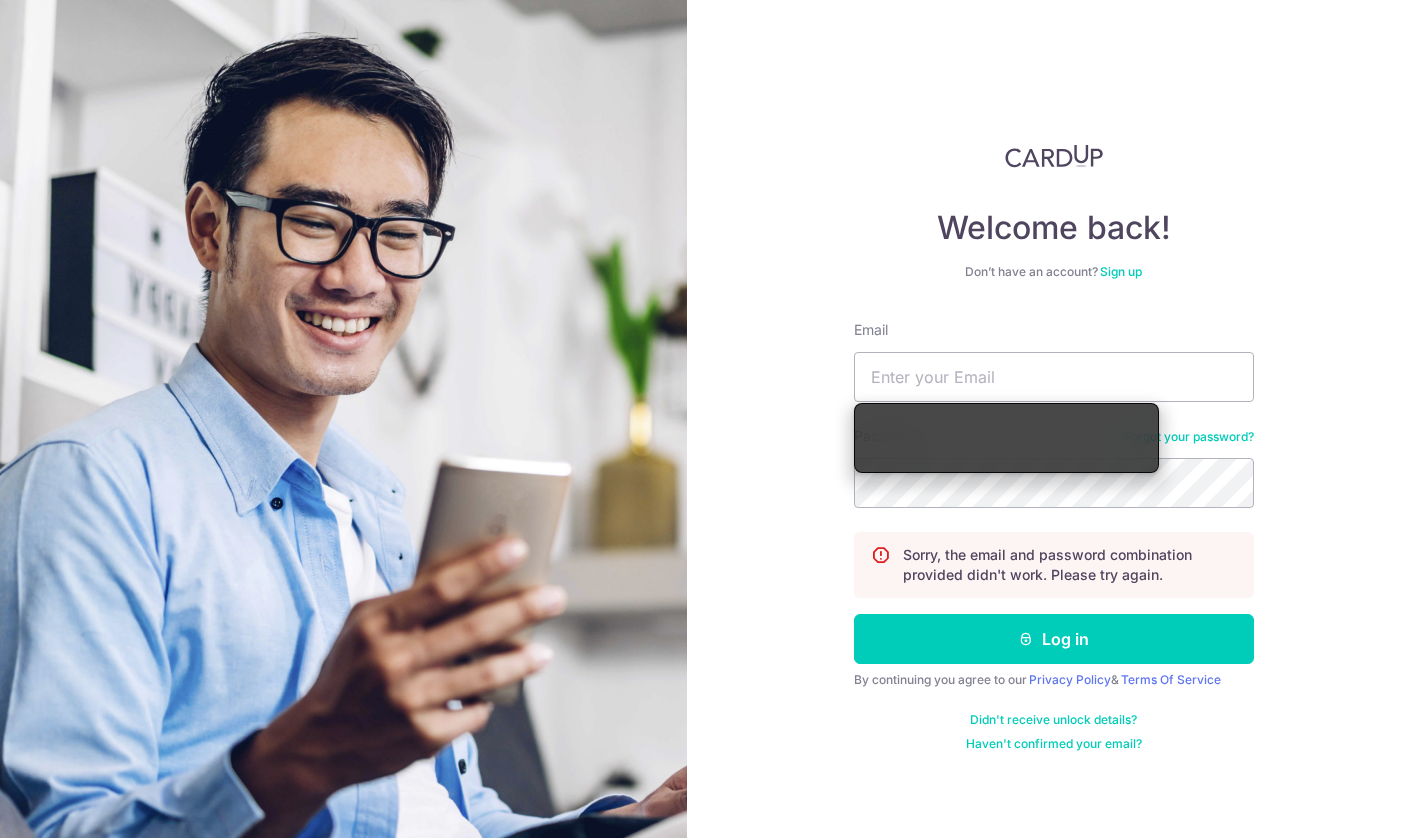 scroll, scrollTop: 0, scrollLeft: 0, axis: both 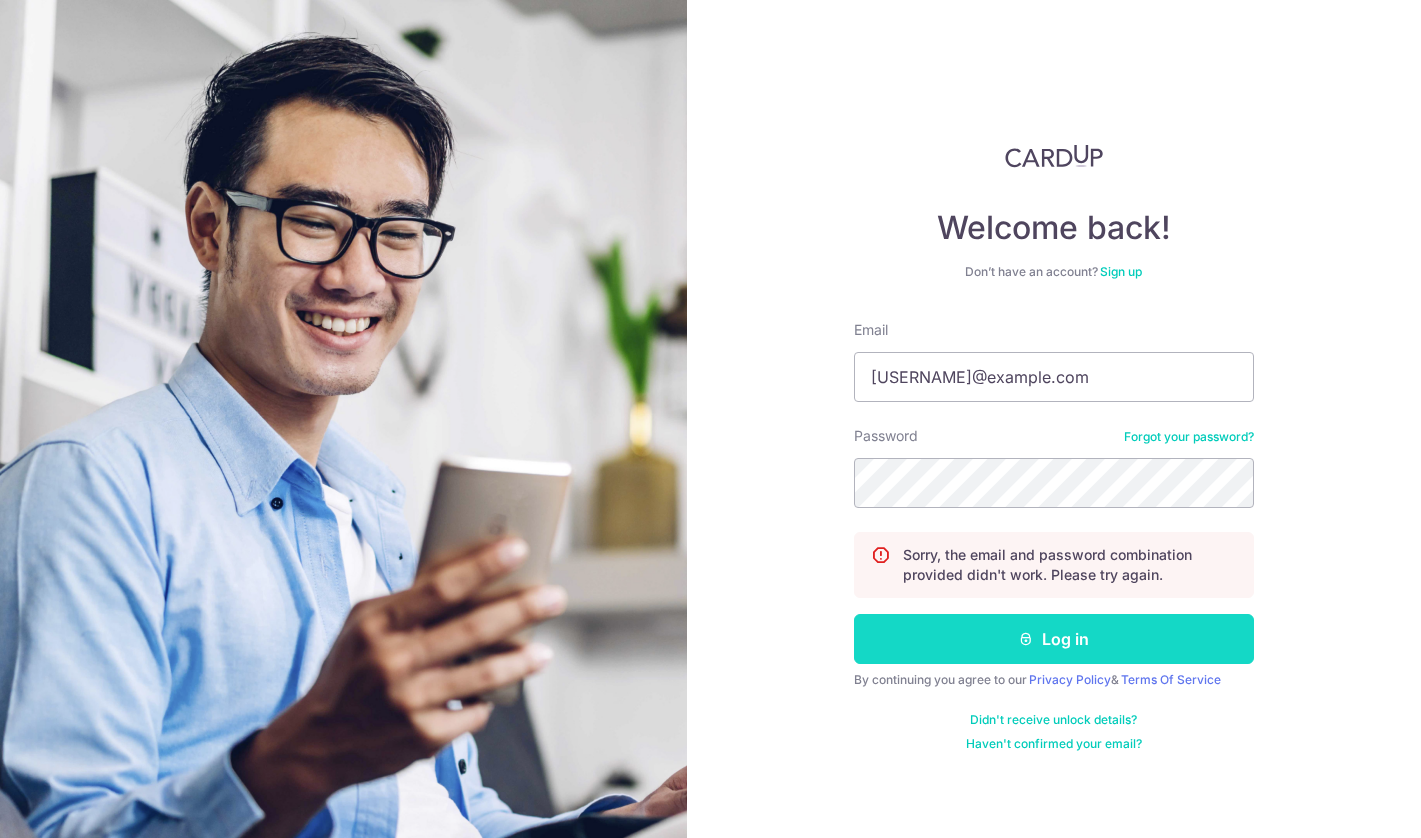 click on "Log in" at bounding box center [1054, 639] 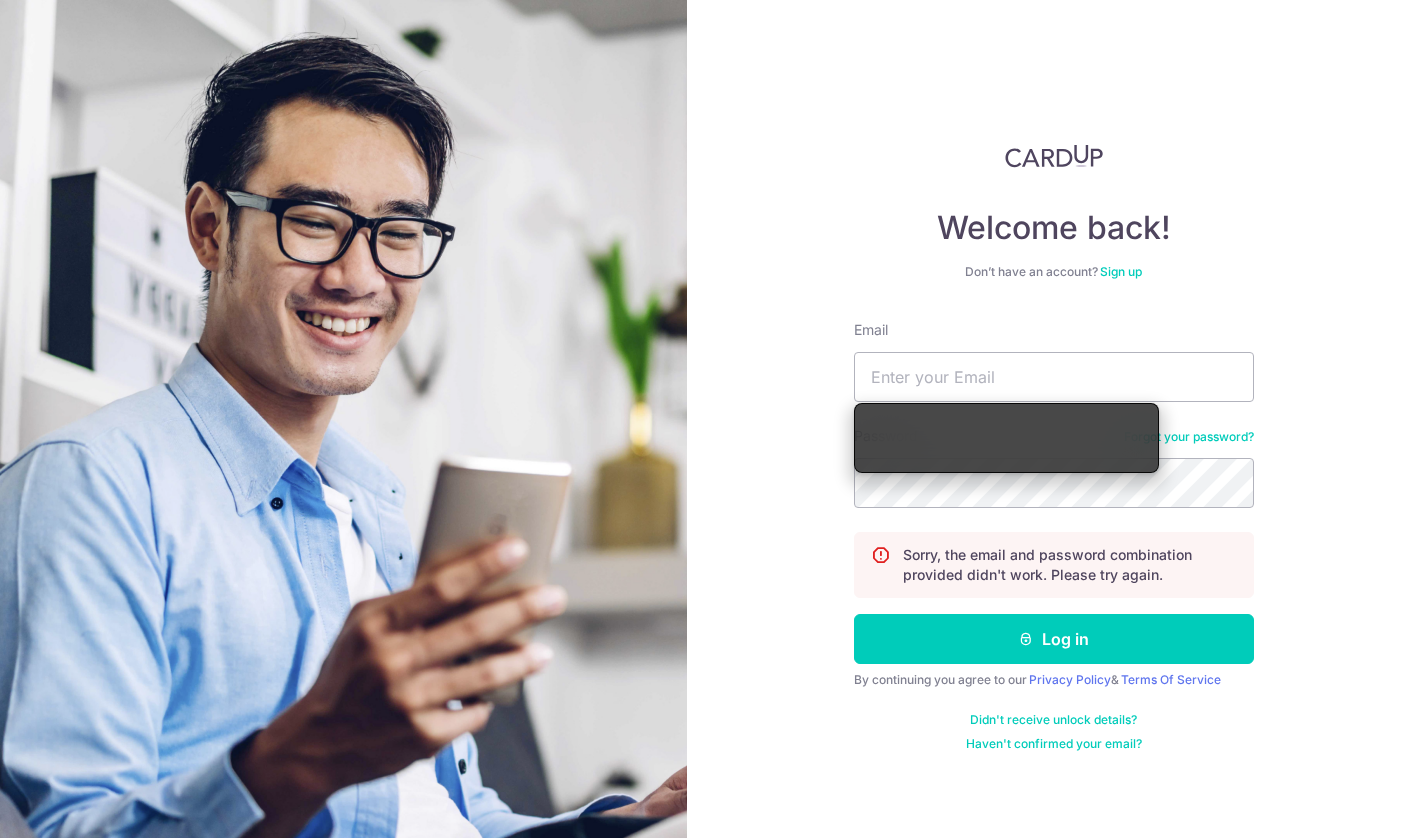 scroll, scrollTop: 0, scrollLeft: 0, axis: both 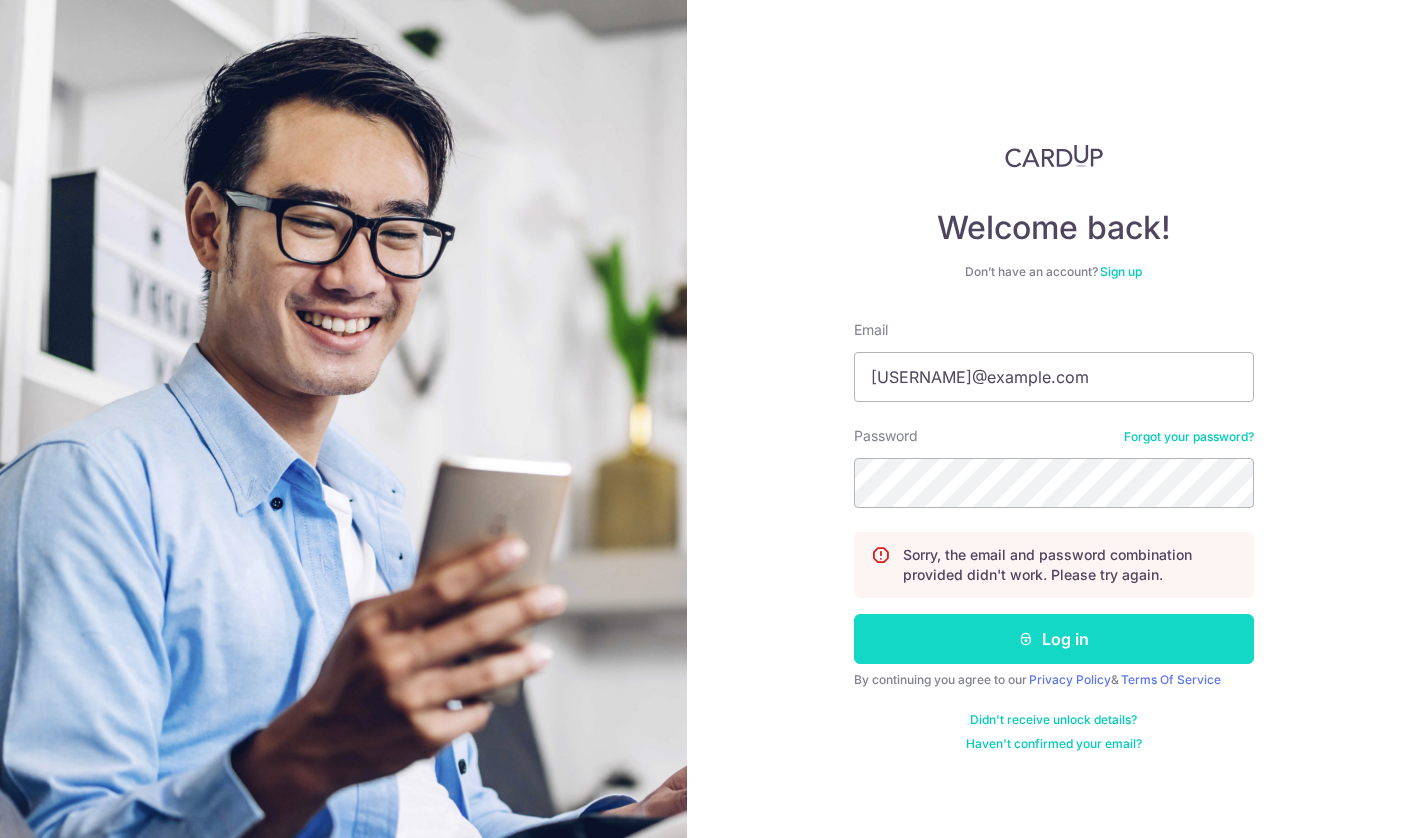 click on "Log in" at bounding box center [1054, 639] 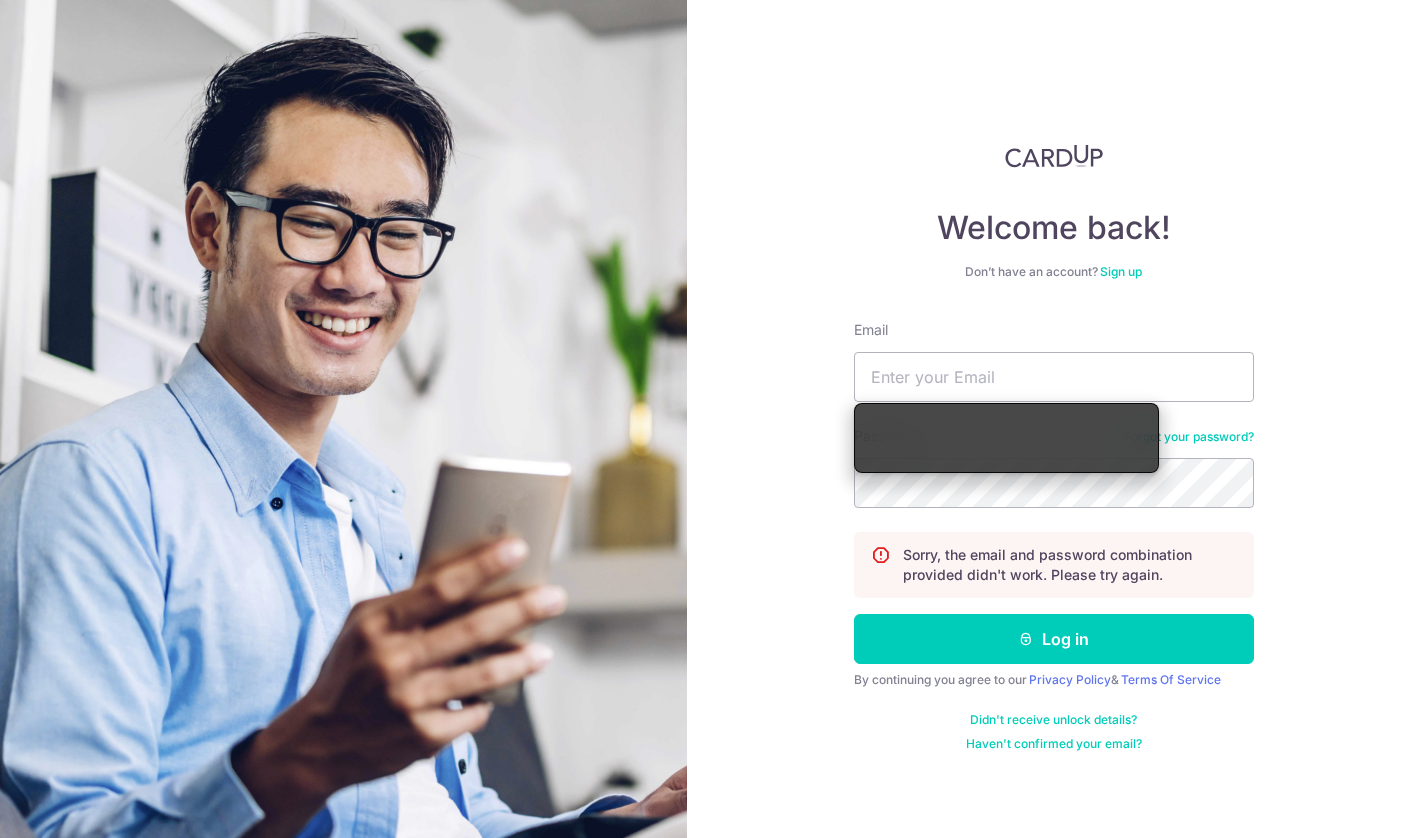 scroll, scrollTop: 0, scrollLeft: 0, axis: both 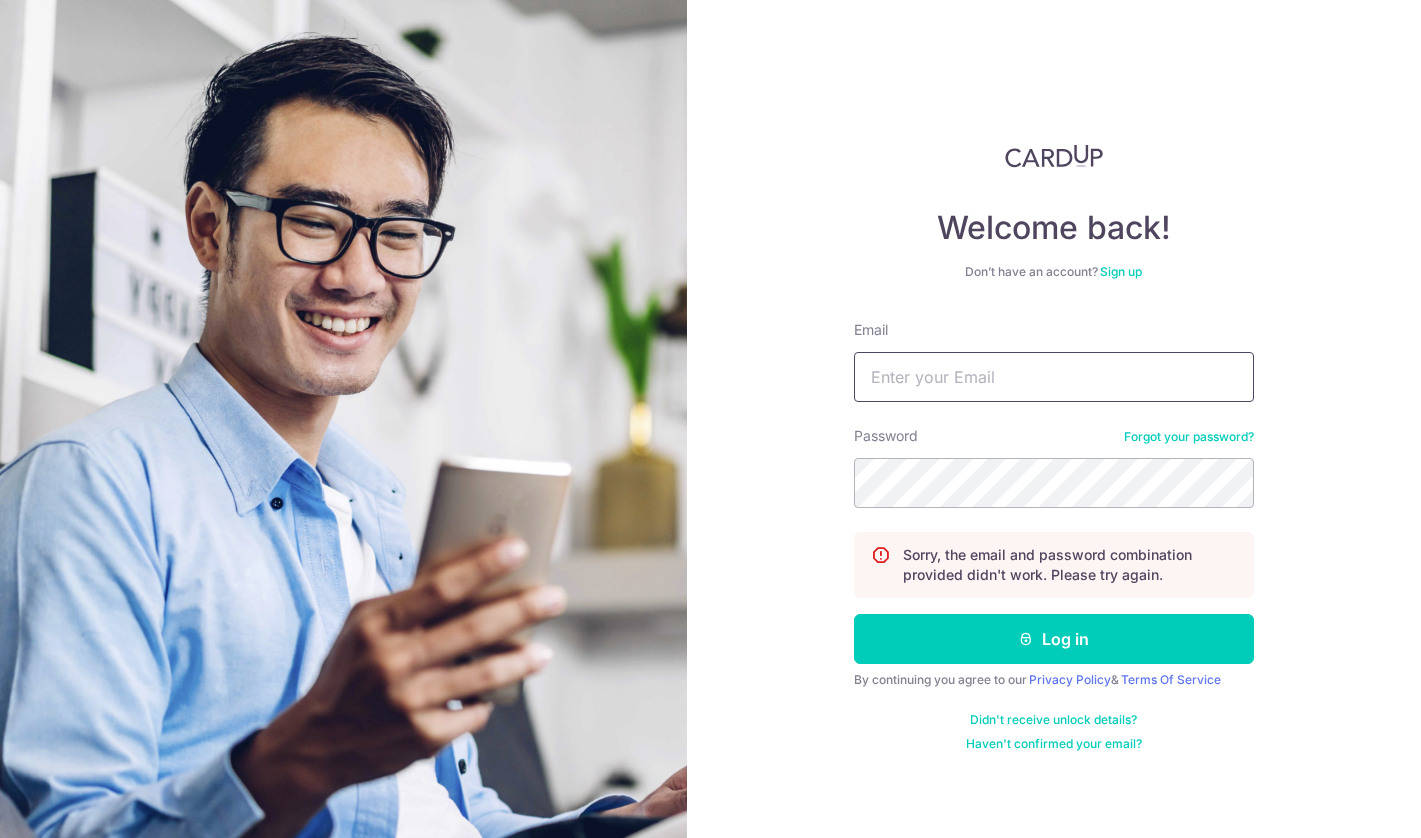 type on "[USERNAME]@example.com" 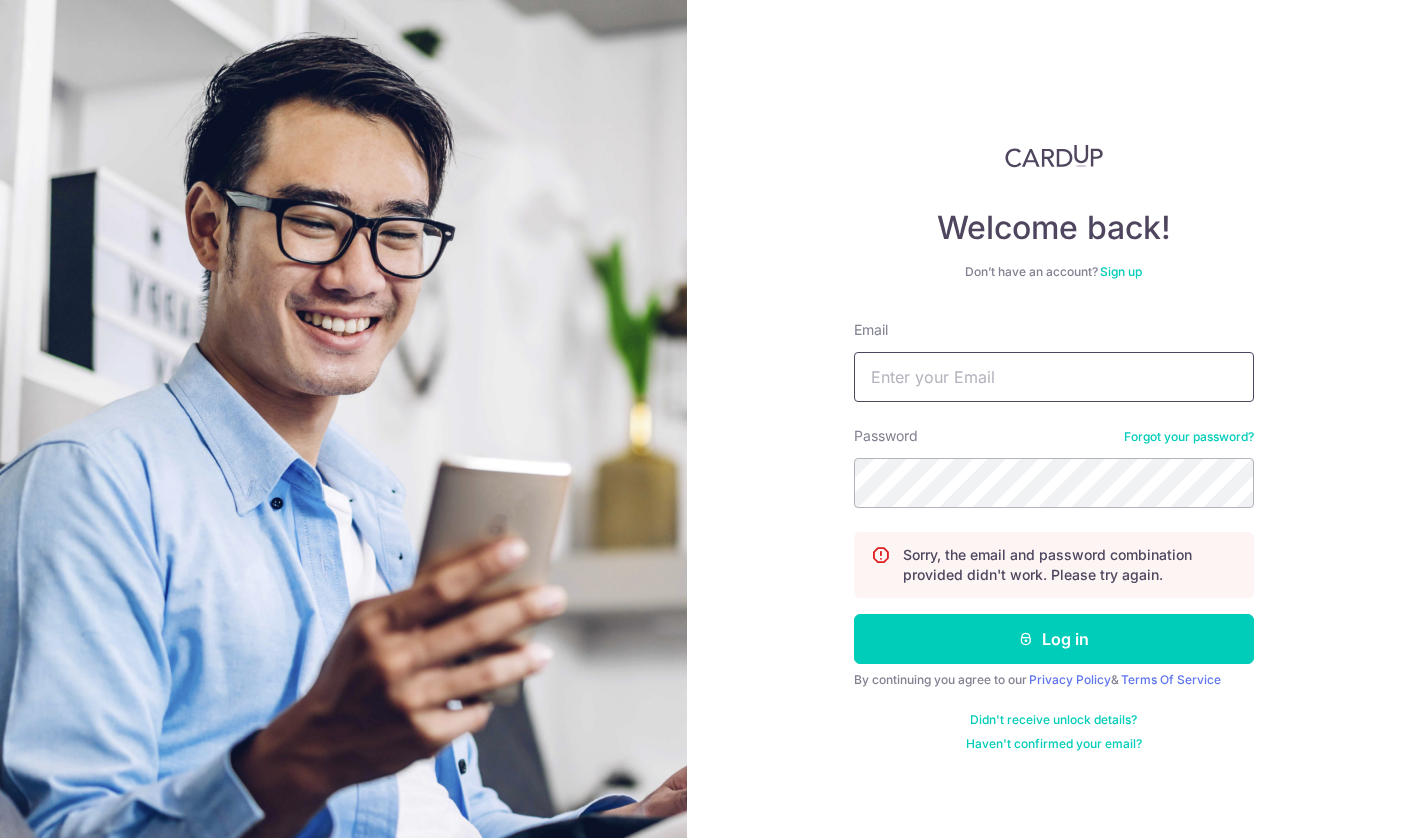 type on "[USERNAME]@example.com" 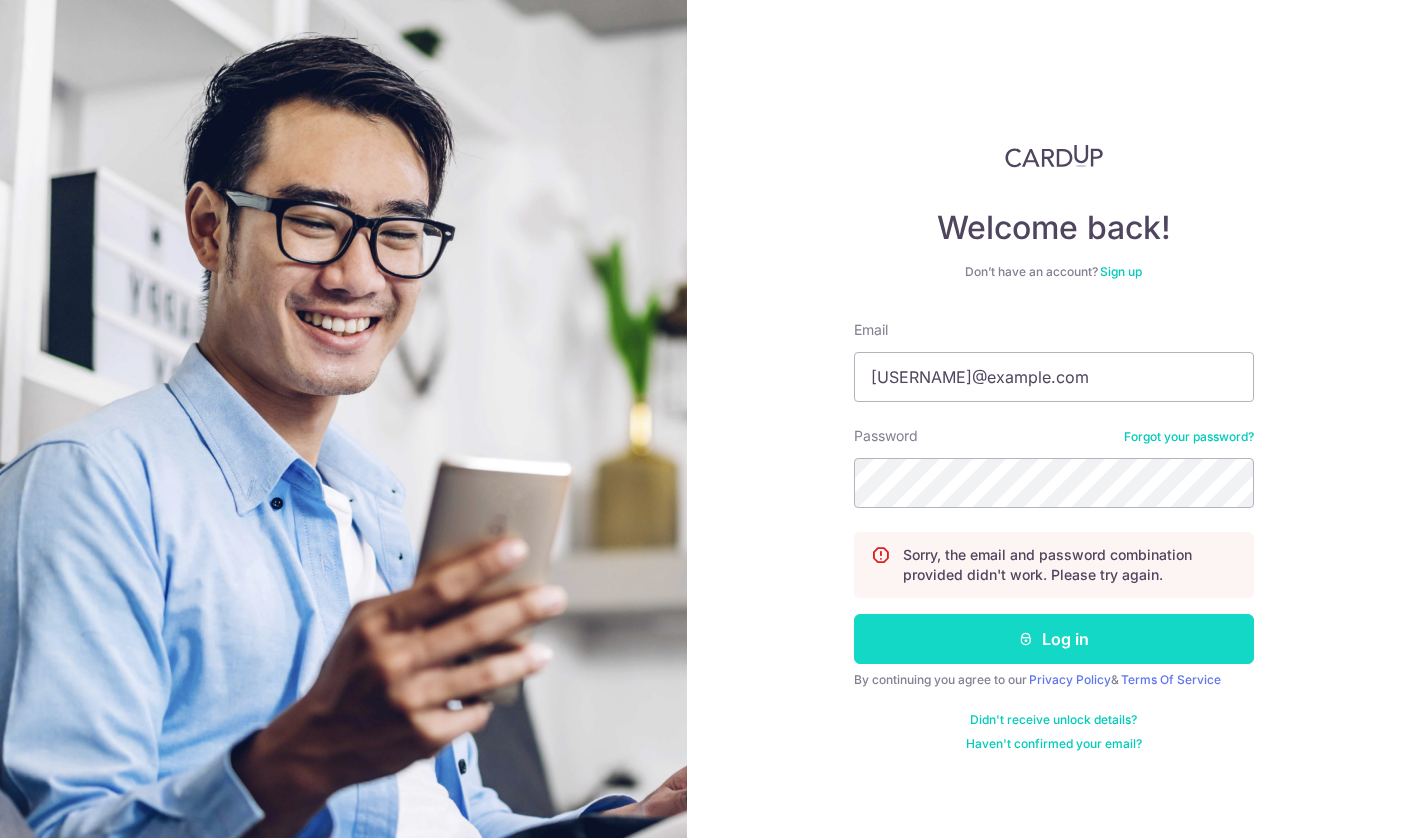 click on "Log in" at bounding box center [1054, 639] 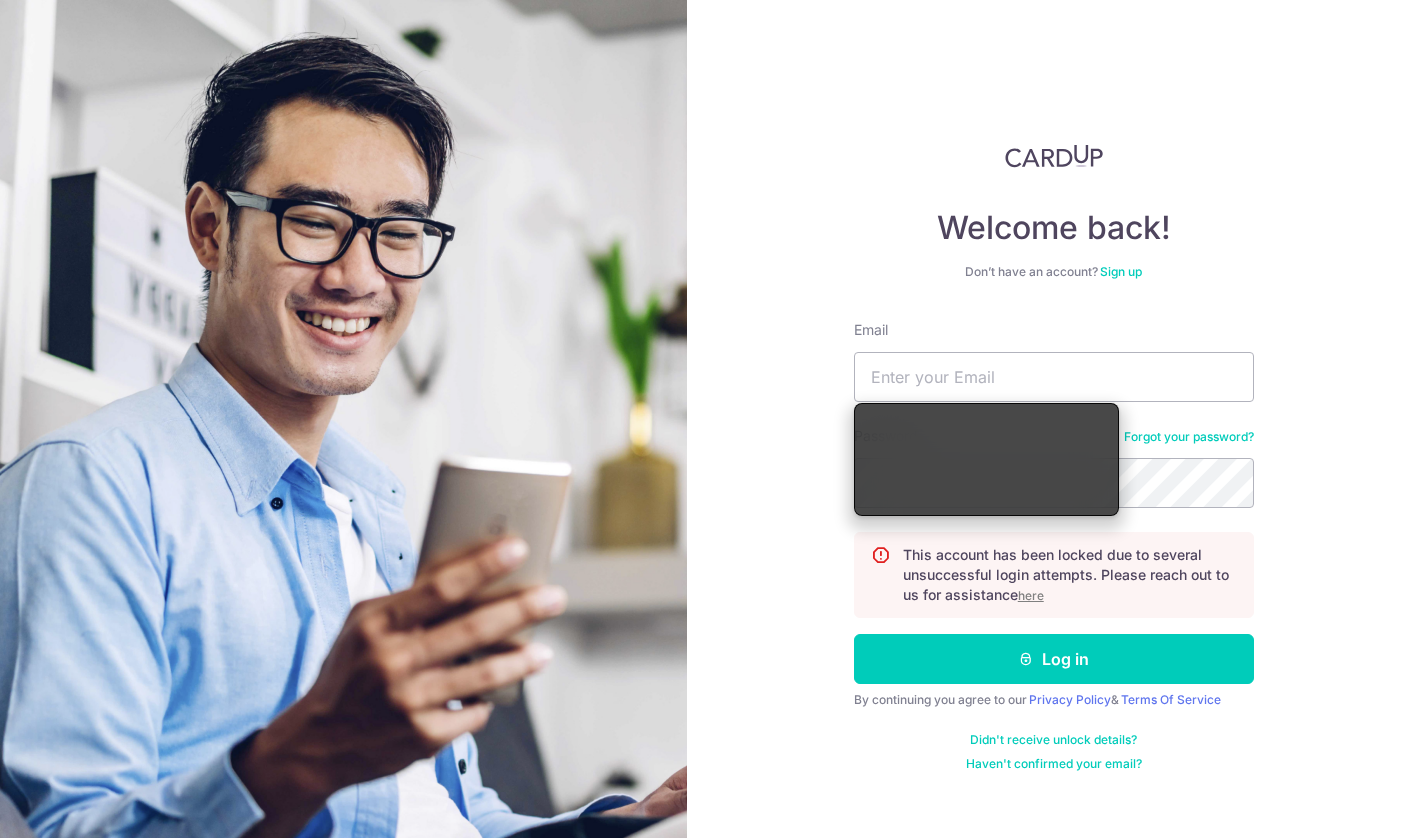 scroll, scrollTop: 0, scrollLeft: 0, axis: both 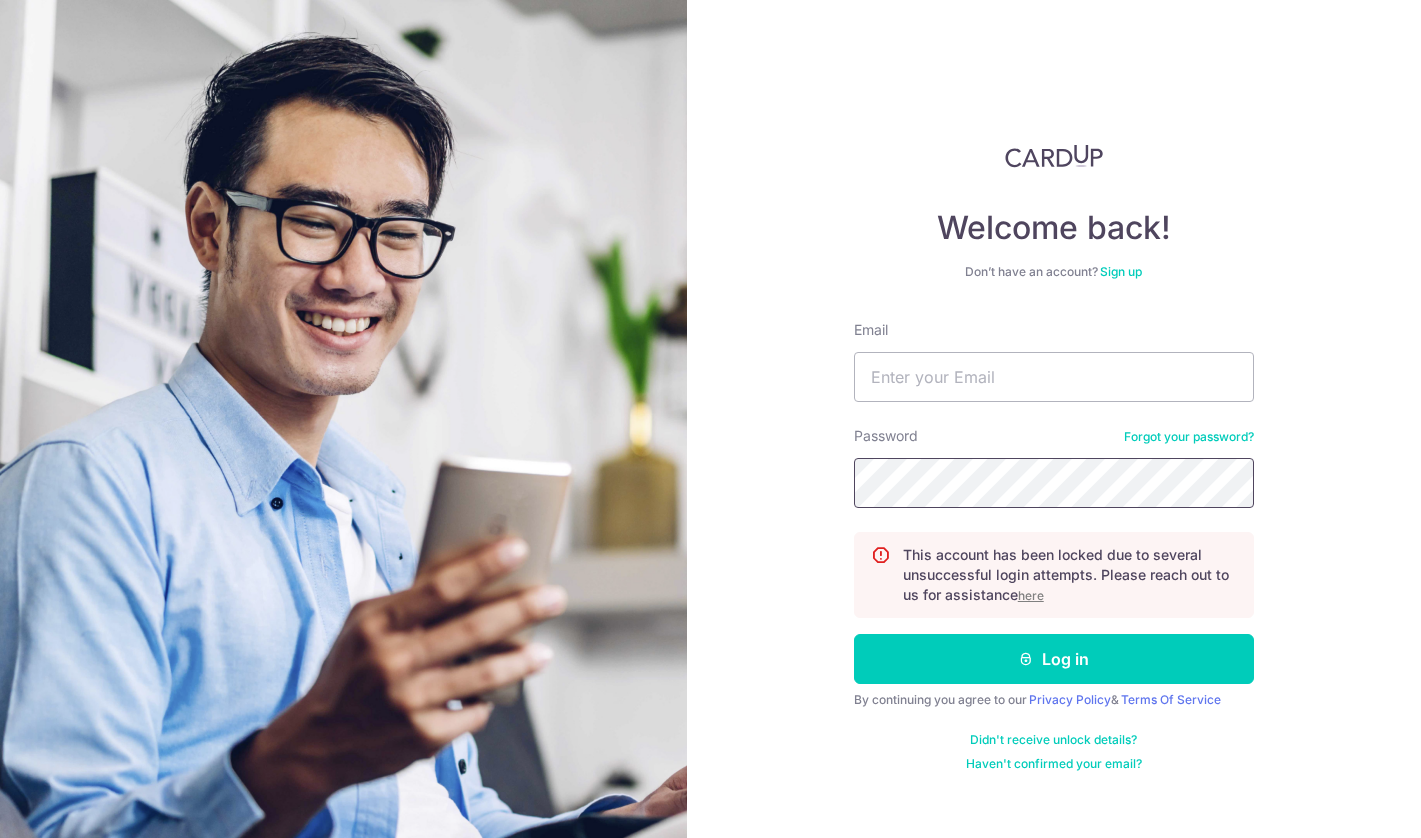 type on "tohkenghoe@gmail.com" 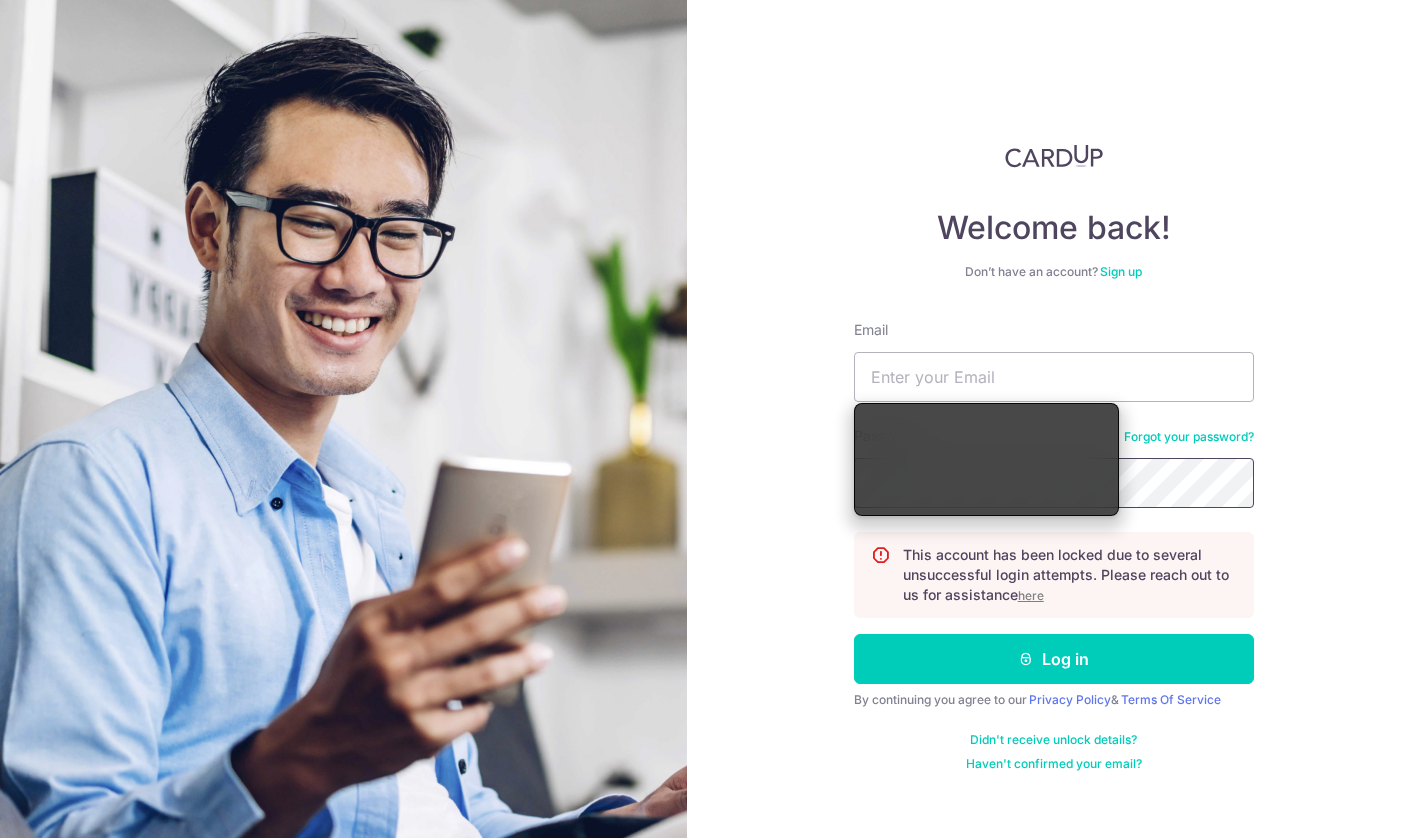 type on "tohkenghoe@gmail.com" 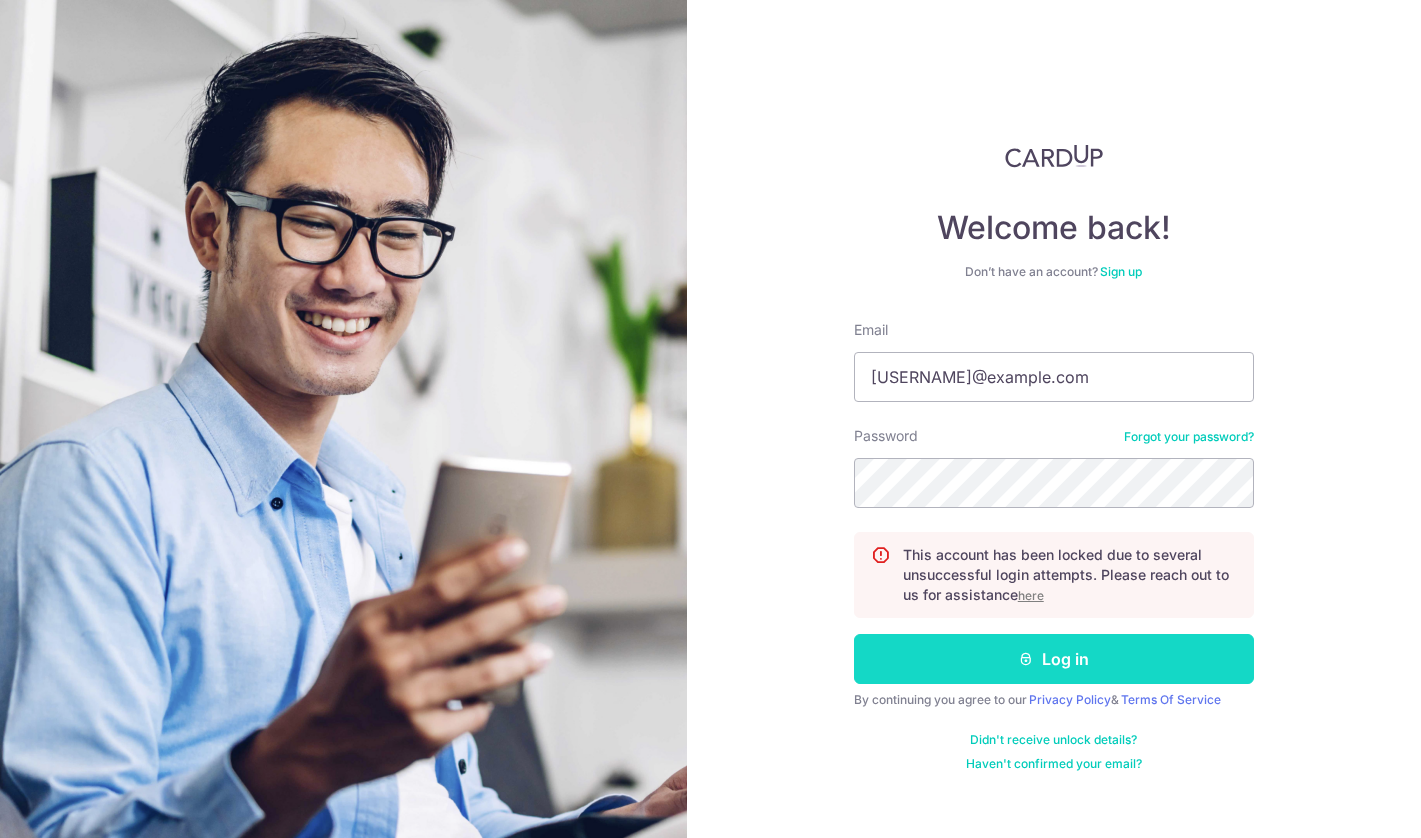 click on "Log in" at bounding box center (1054, 659) 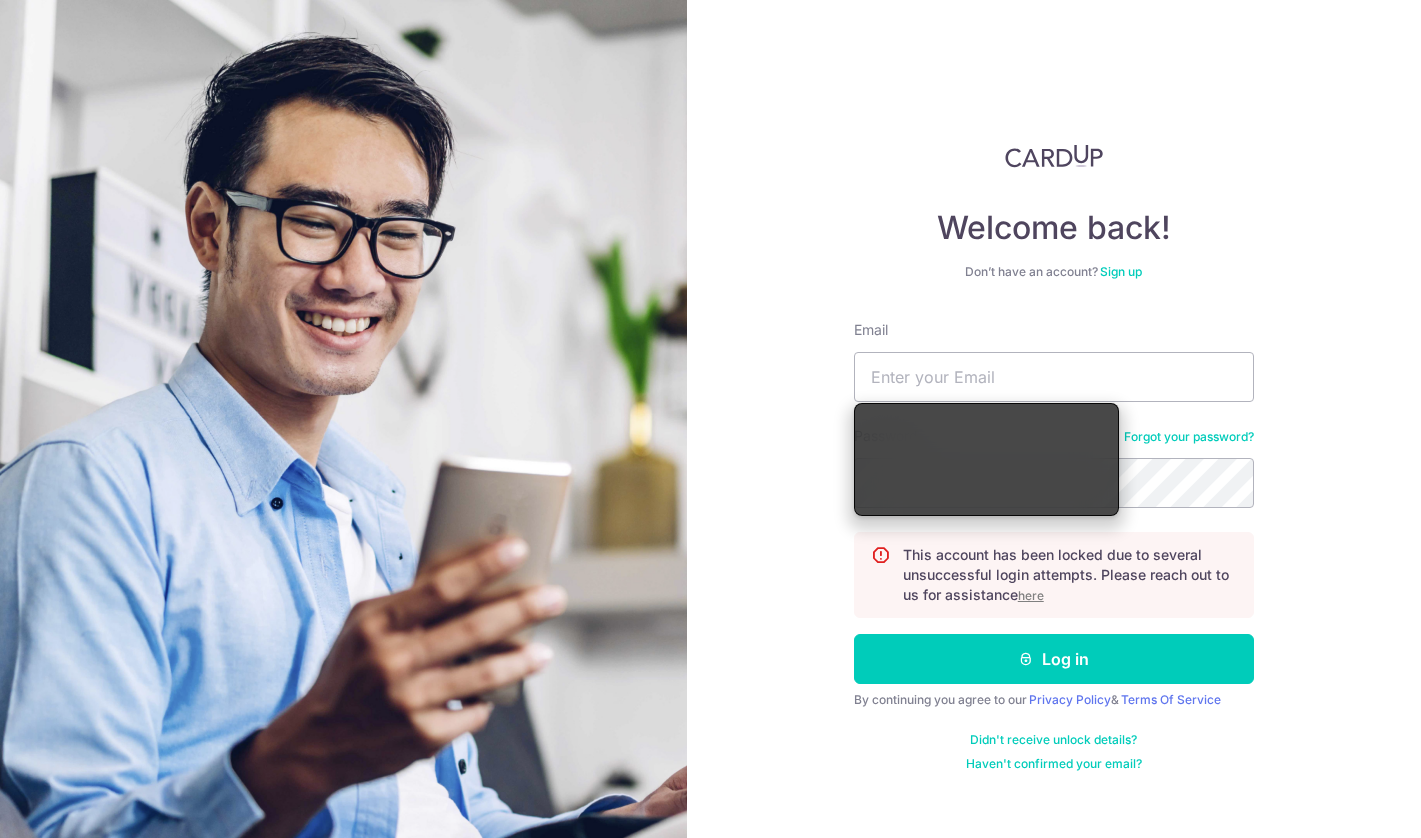 scroll, scrollTop: 0, scrollLeft: 0, axis: both 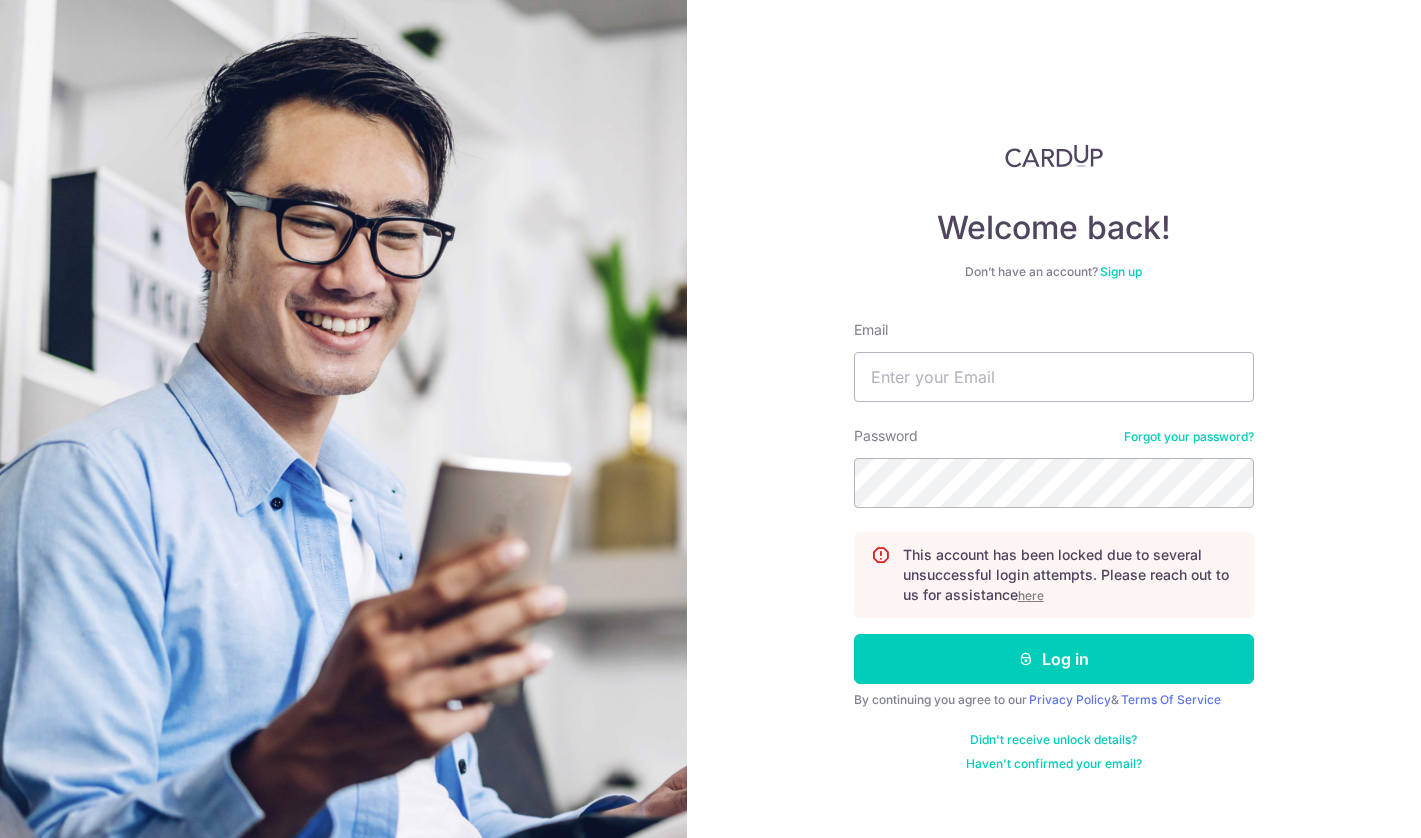 click on "Welcome back!
Don’t have an account?  Sign up
Email
Password
Forgot your password?
This account has been locked due to several unsuccessful login attempts. Please reach out to us for assistance  here
Log in
By continuing you agree to our
Privacy Policy
&  Terms Of Service
Didn't receive unlock details?
Haven't confirmed your email?" at bounding box center (1054, 419) 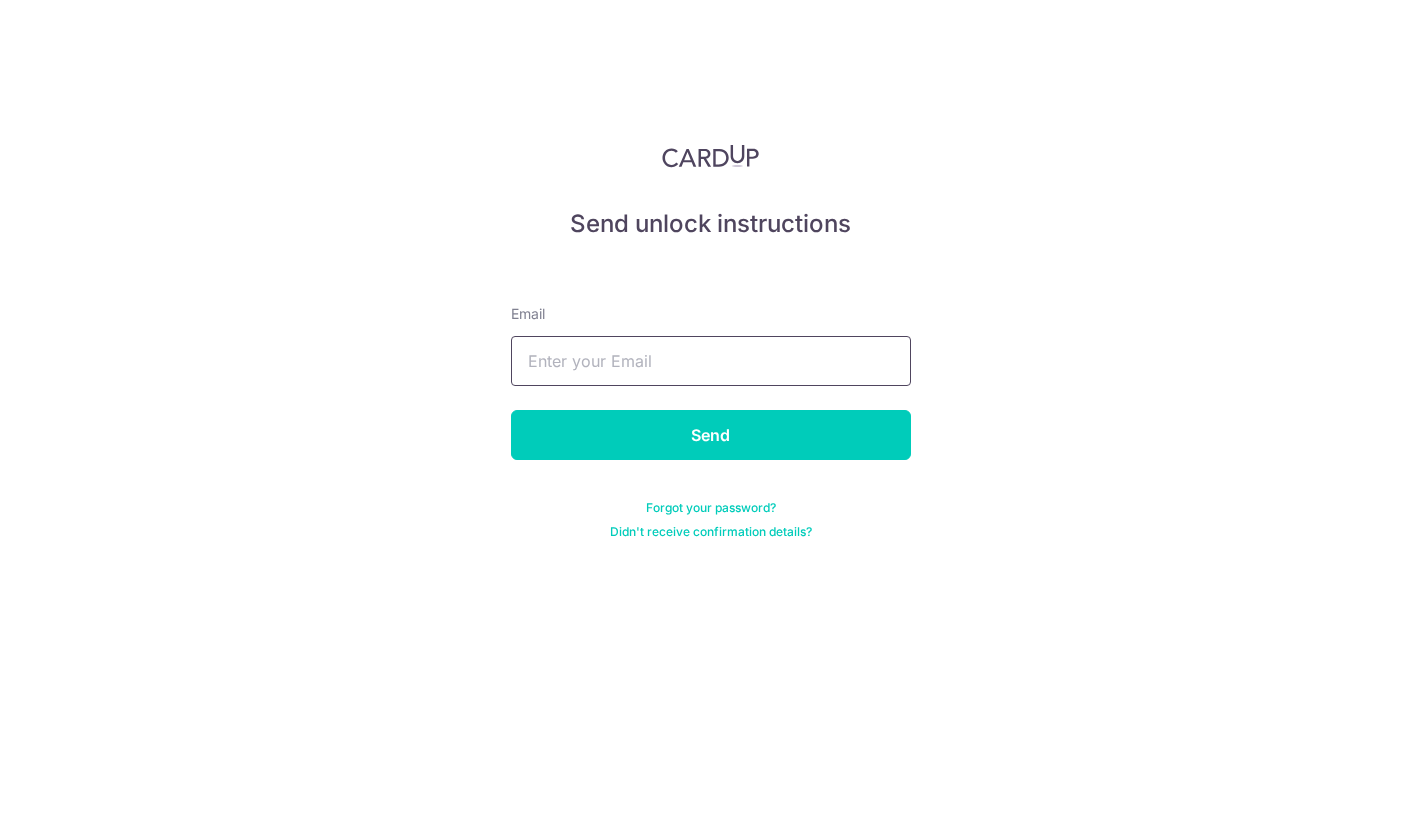 click at bounding box center (711, 361) 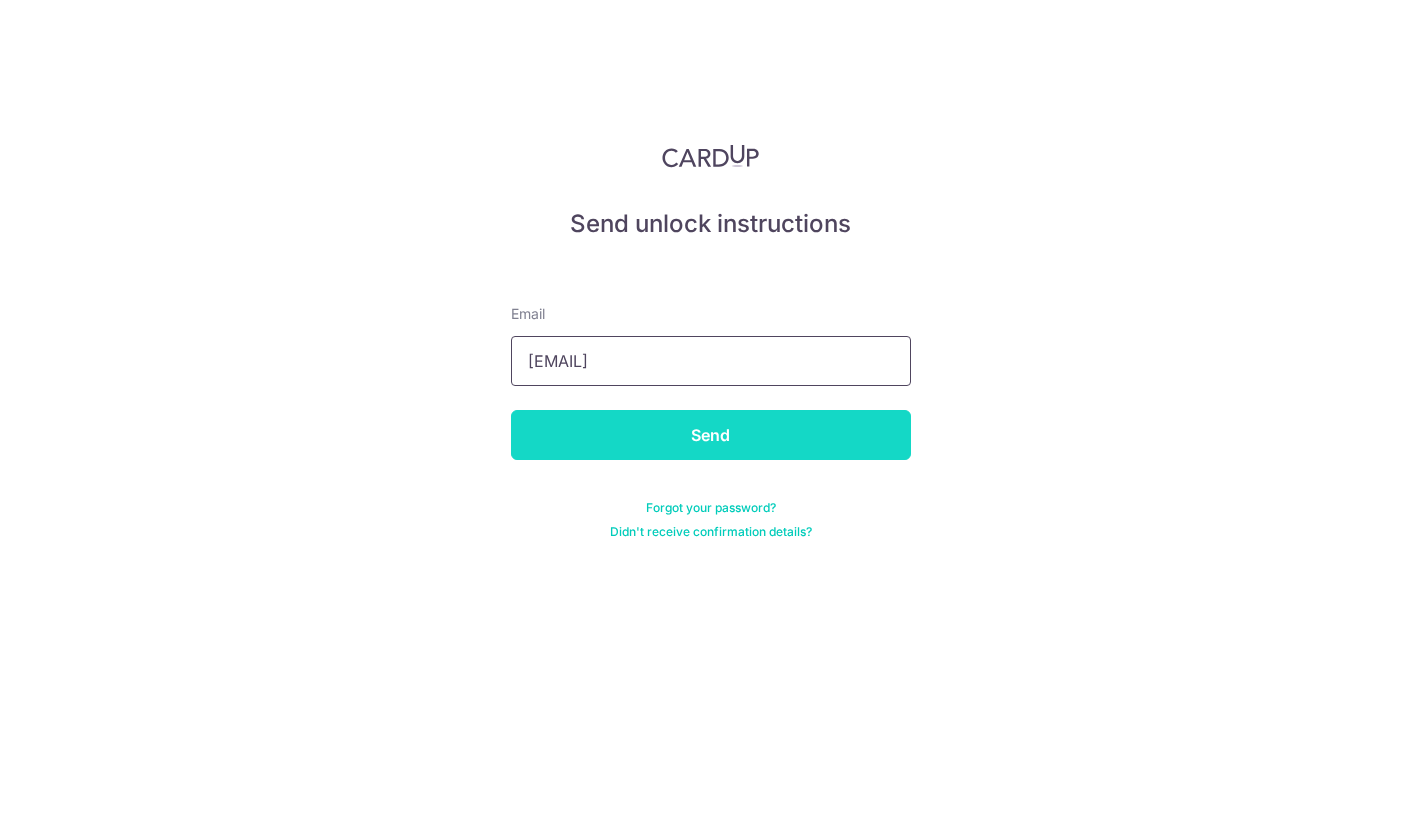 type on "tohkenghoe@gmail.com" 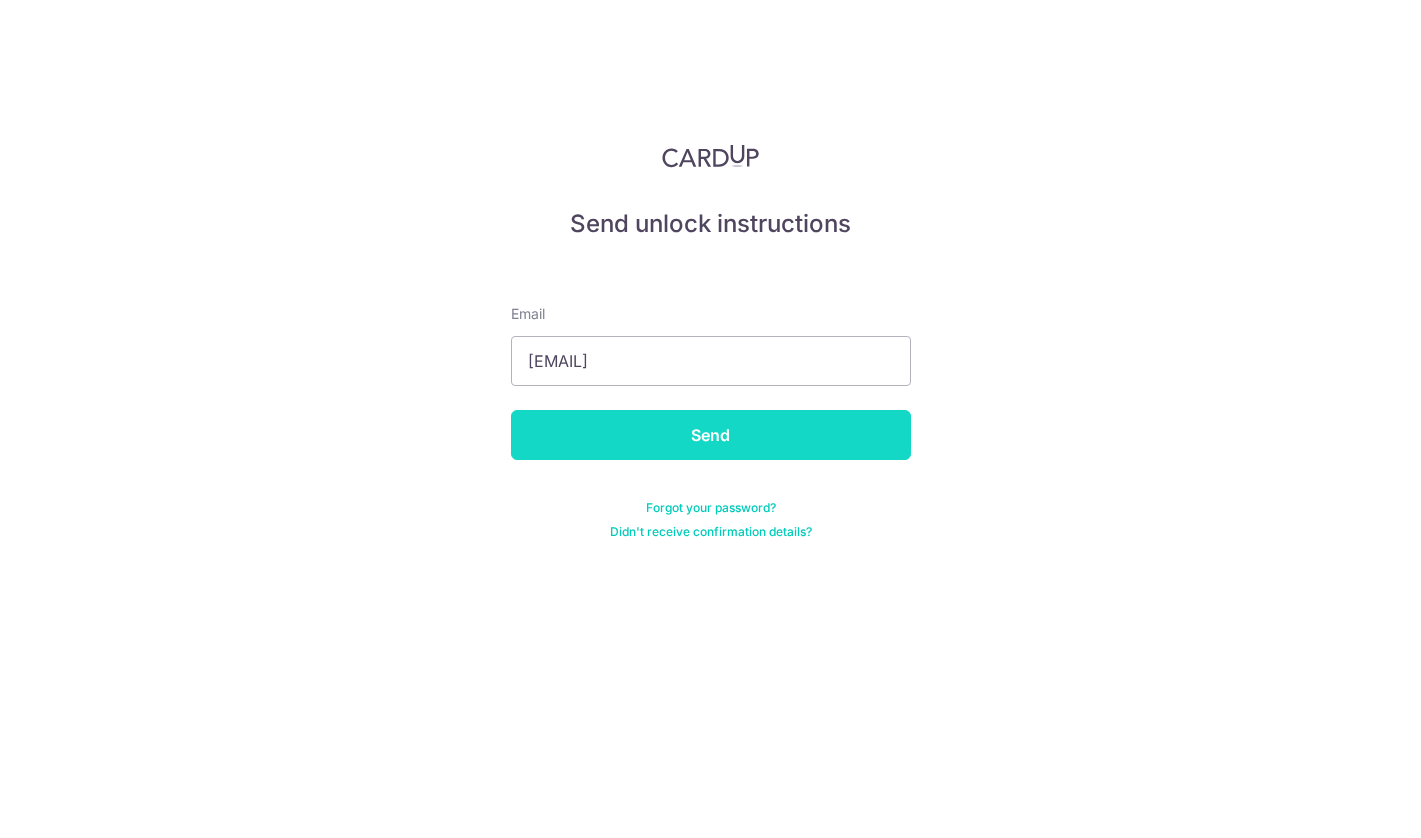 click on "Send" at bounding box center [711, 435] 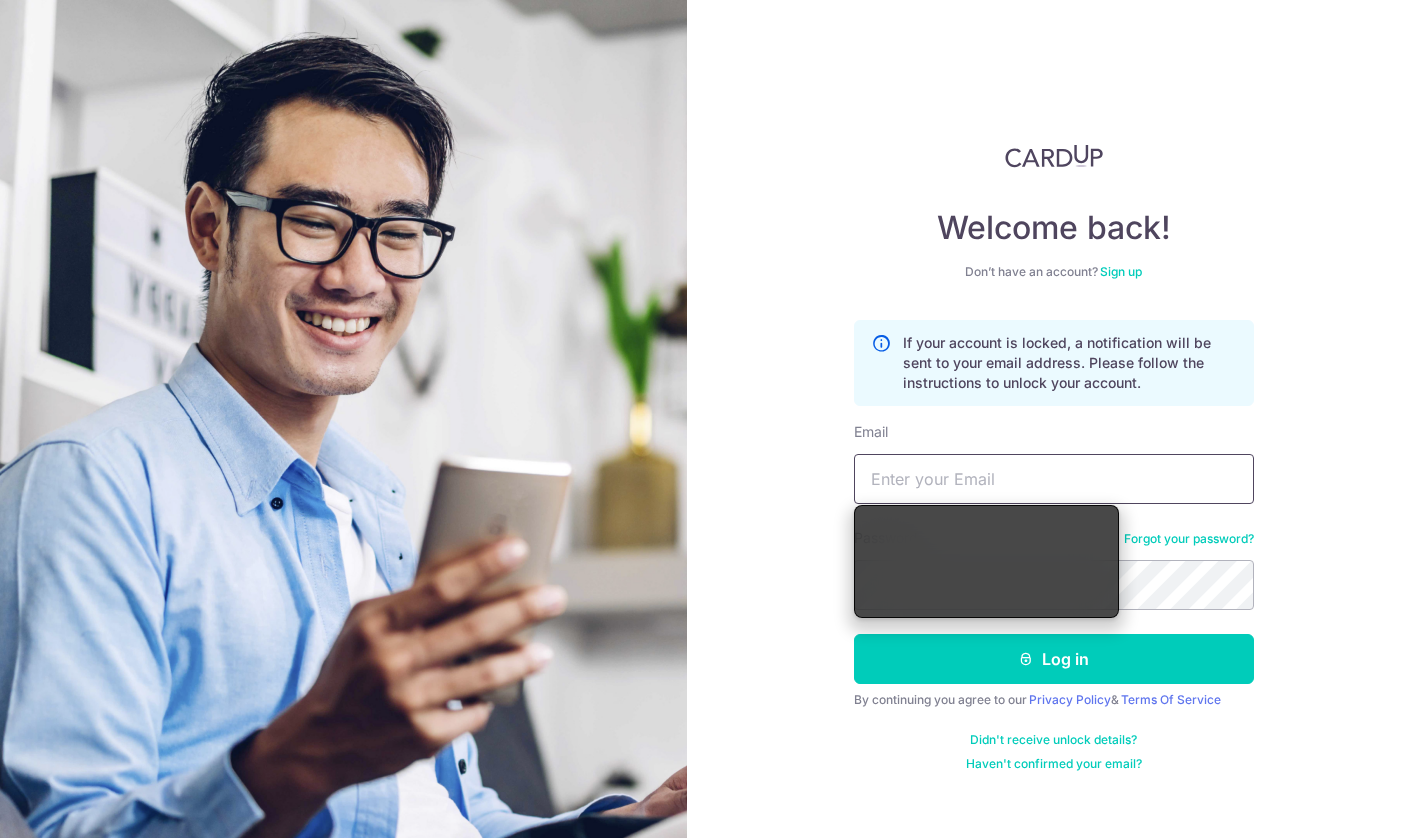scroll, scrollTop: 0, scrollLeft: 0, axis: both 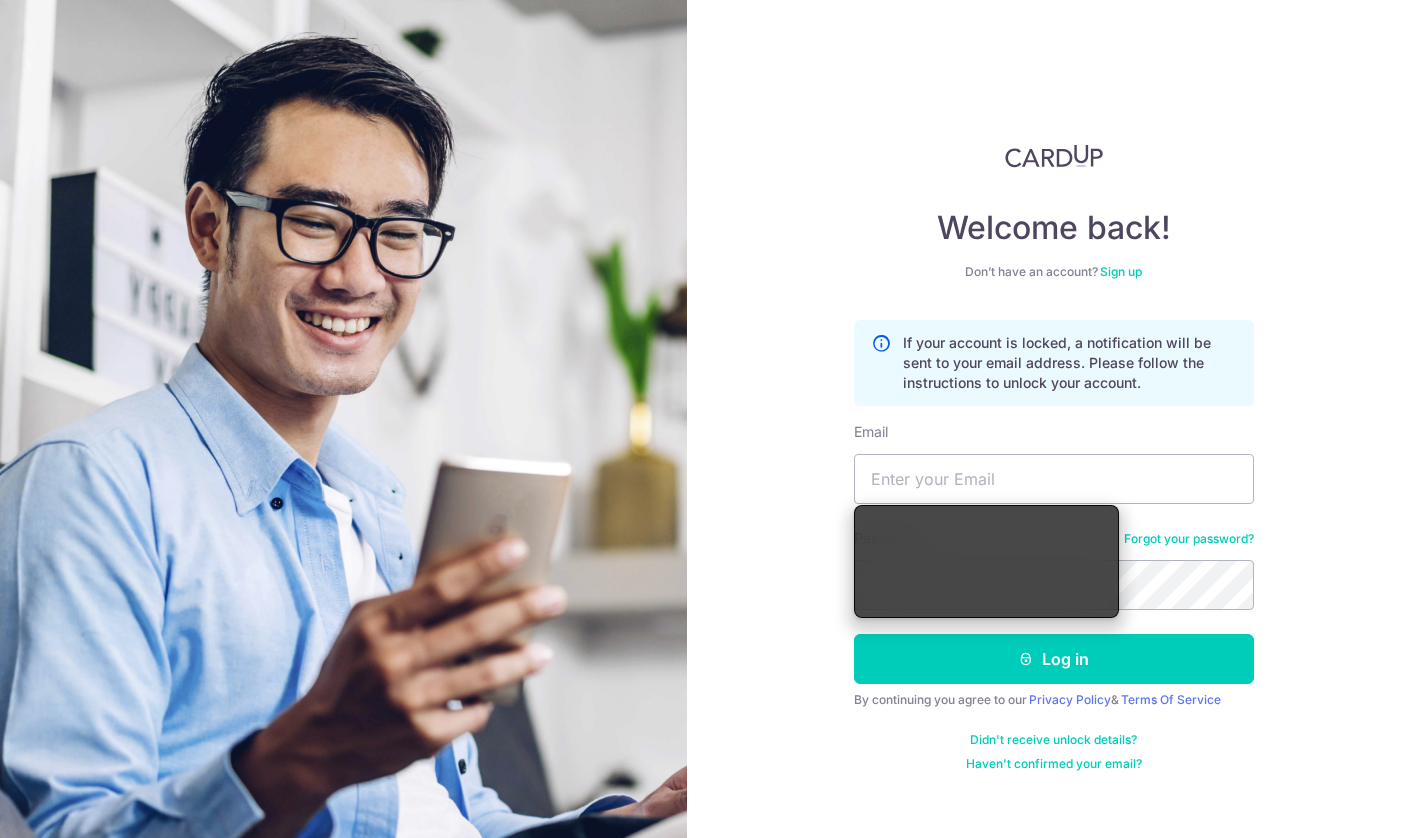 click on "Welcome back!
Don’t have an account?  Sign up
If your account is locked, a notification will be sent to your email address. Please follow the instructions to unlock your account.
Email
Password
Forgot your password?
Log in
By continuing you agree to our
Privacy Policy
&  Terms Of Service
Didn't receive unlock details?
Haven't confirmed your email?" at bounding box center (1054, 419) 